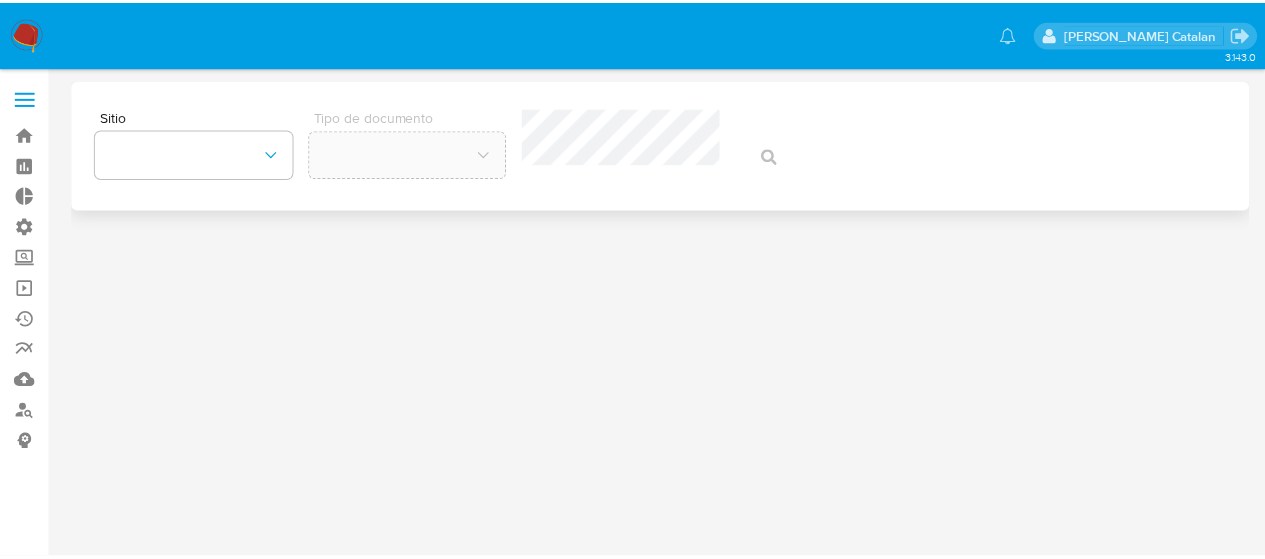 scroll, scrollTop: 0, scrollLeft: 0, axis: both 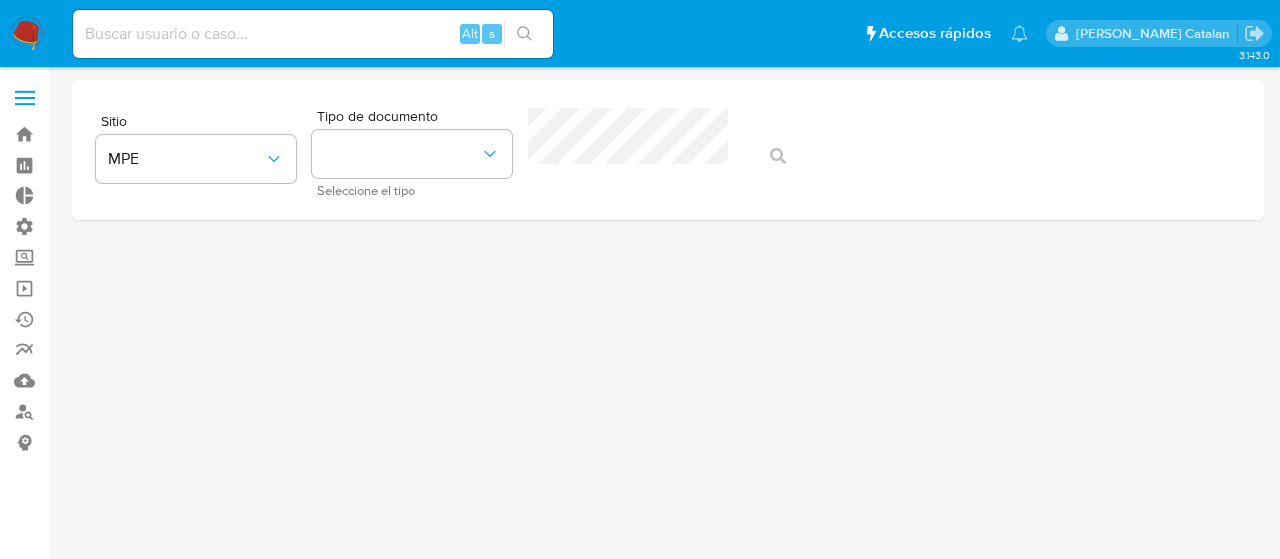 click at bounding box center (313, 34) 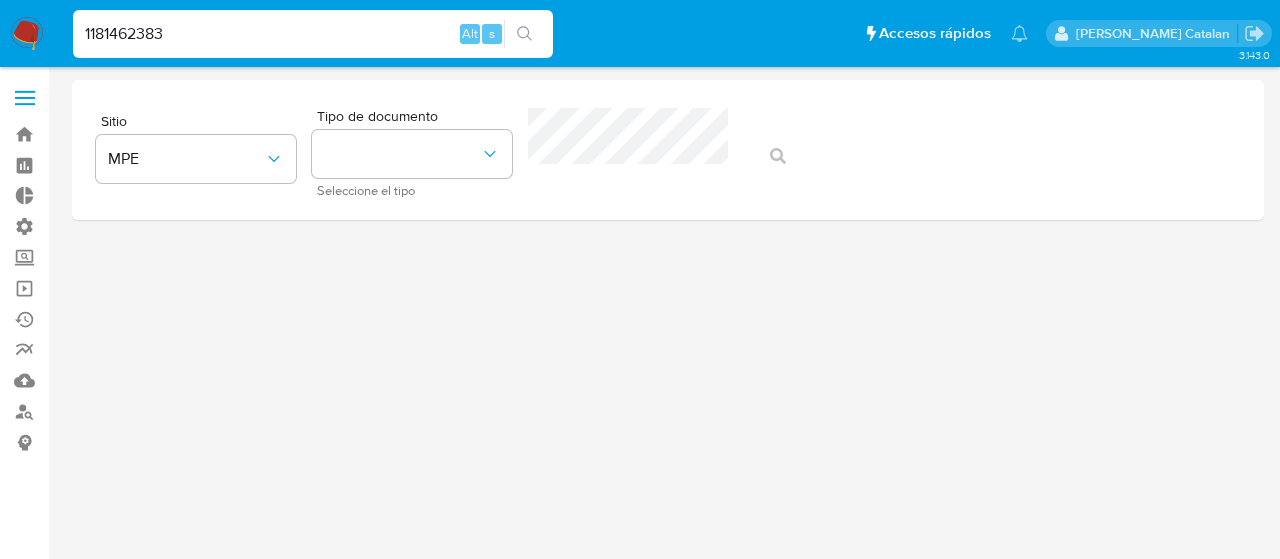 type on "1181462383" 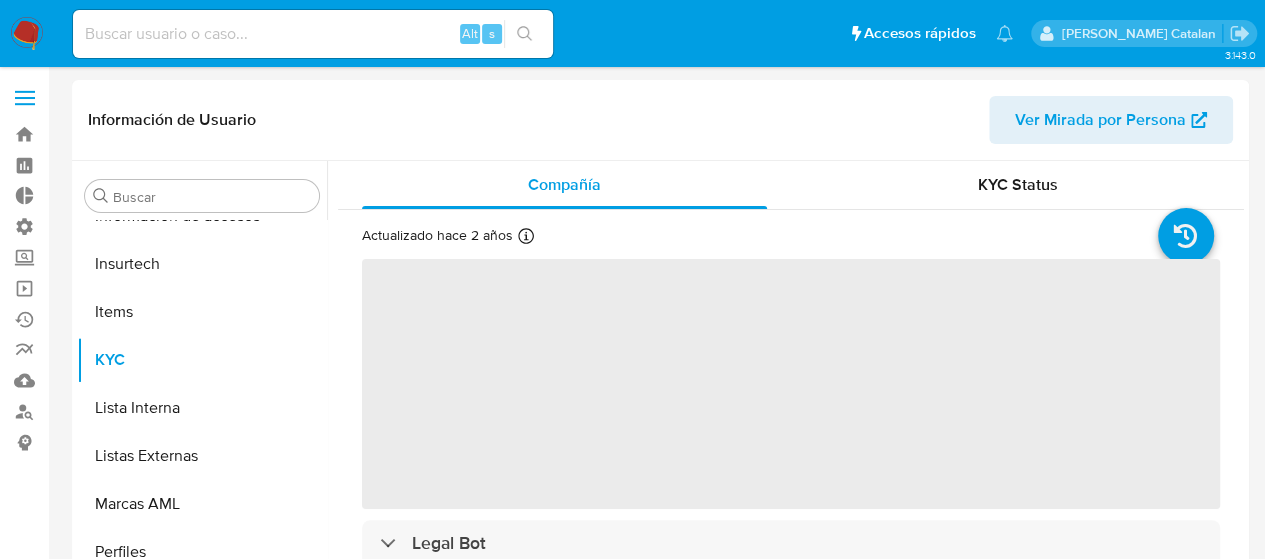 scroll, scrollTop: 797, scrollLeft: 0, axis: vertical 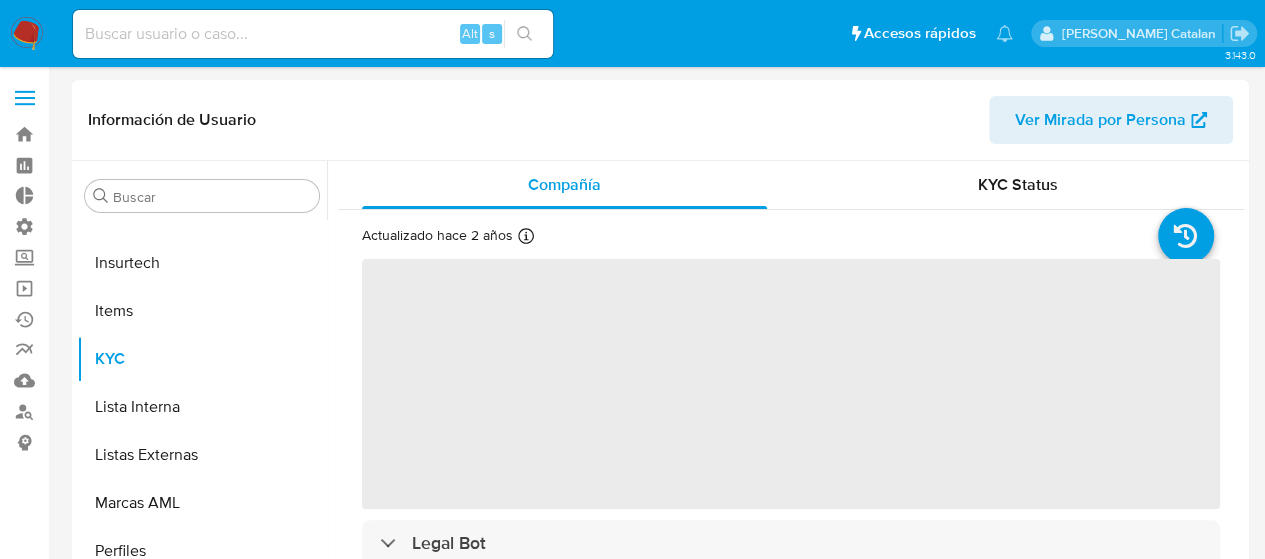 select on "10" 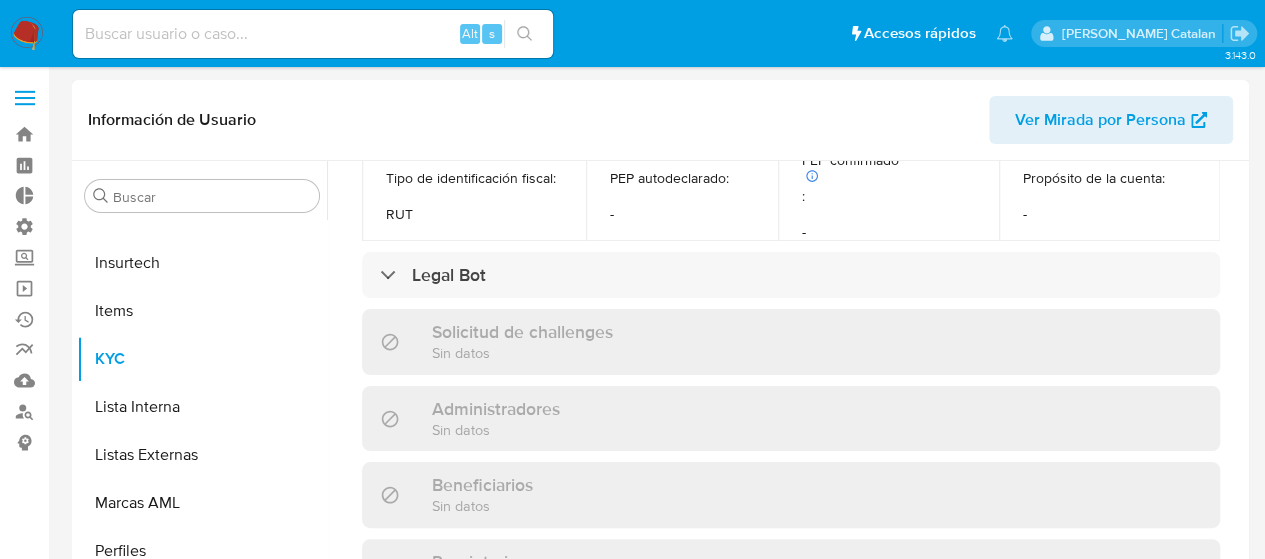scroll, scrollTop: 1309, scrollLeft: 0, axis: vertical 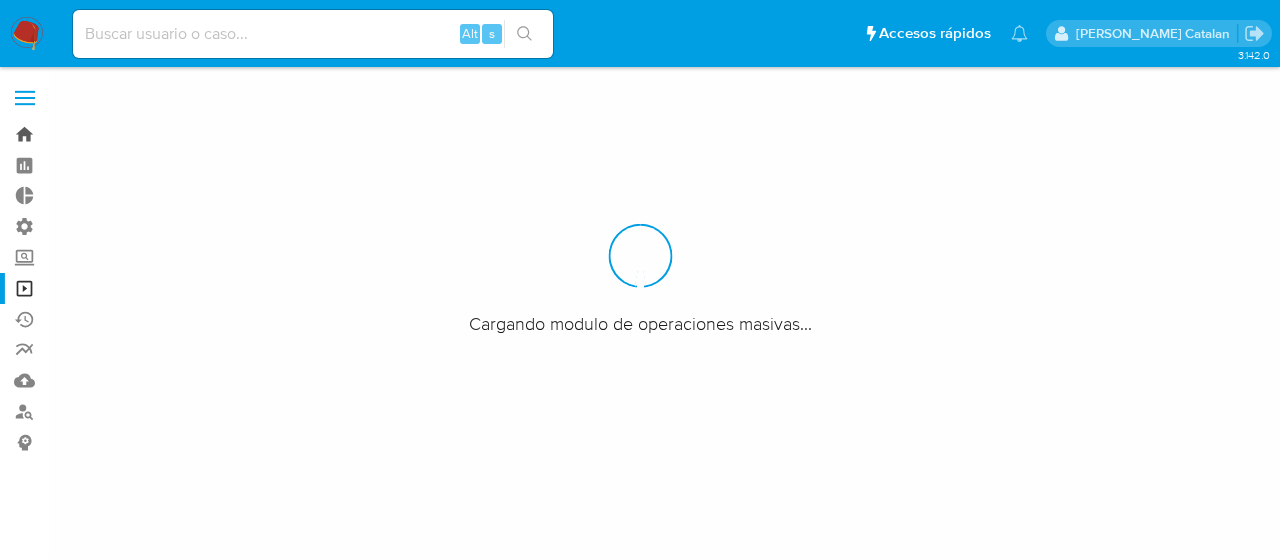 click on "Bandeja" at bounding box center (119, 134) 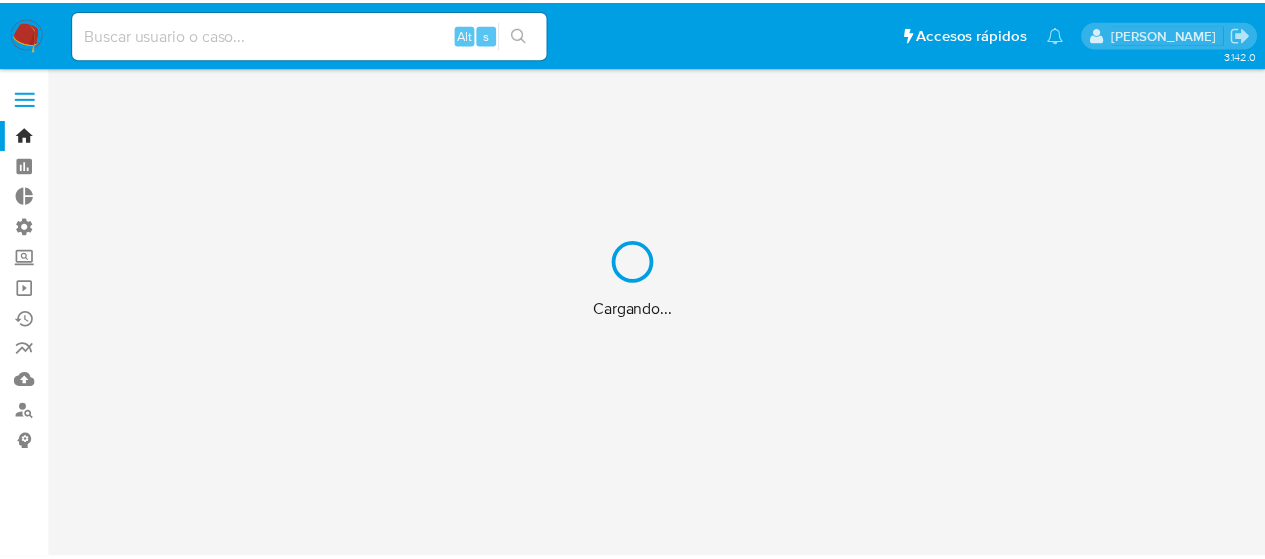 scroll, scrollTop: 0, scrollLeft: 0, axis: both 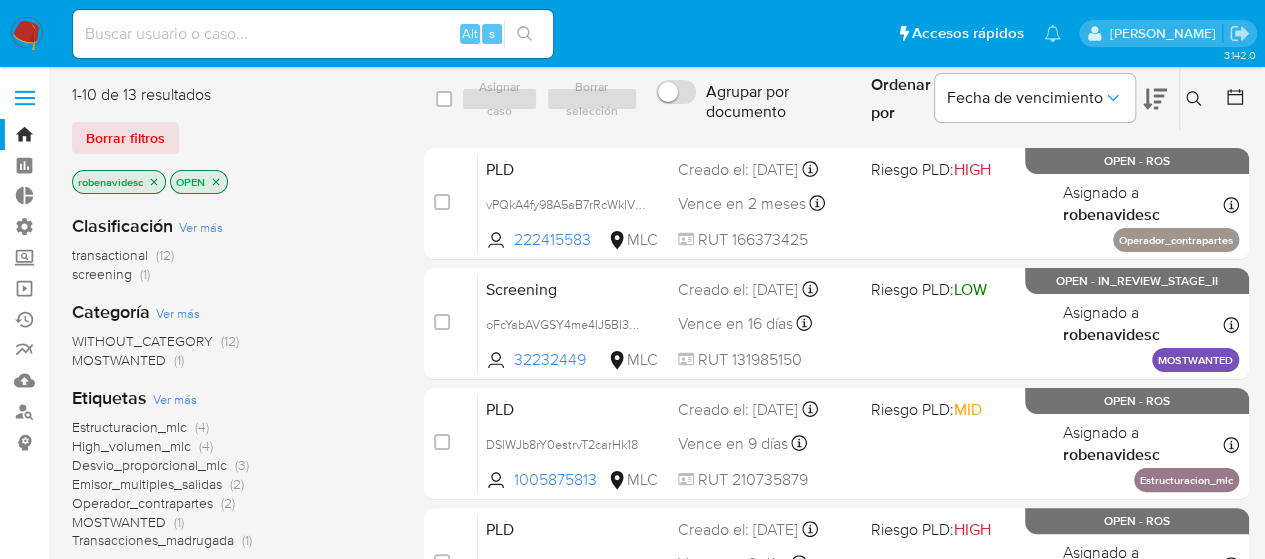 click 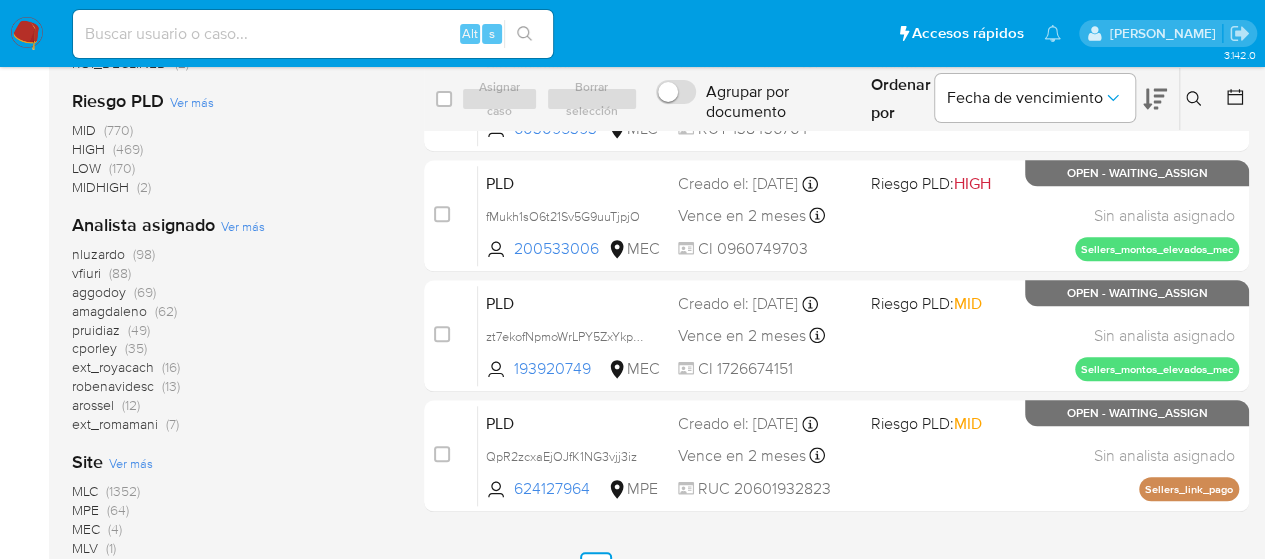 scroll, scrollTop: 829, scrollLeft: 0, axis: vertical 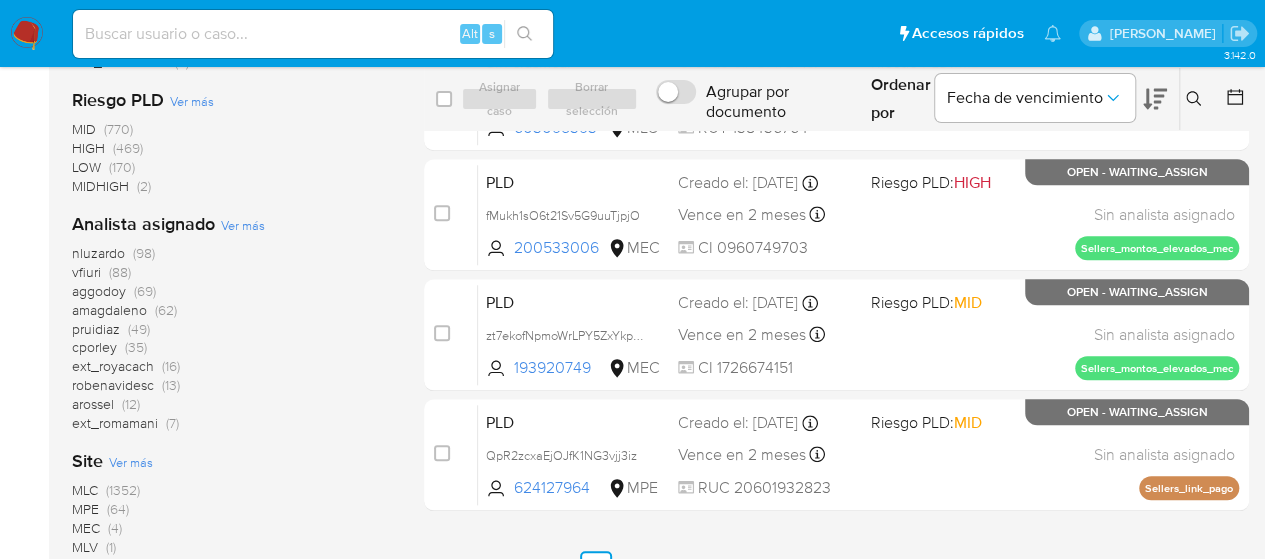 click on "pruidiaz" at bounding box center (96, 329) 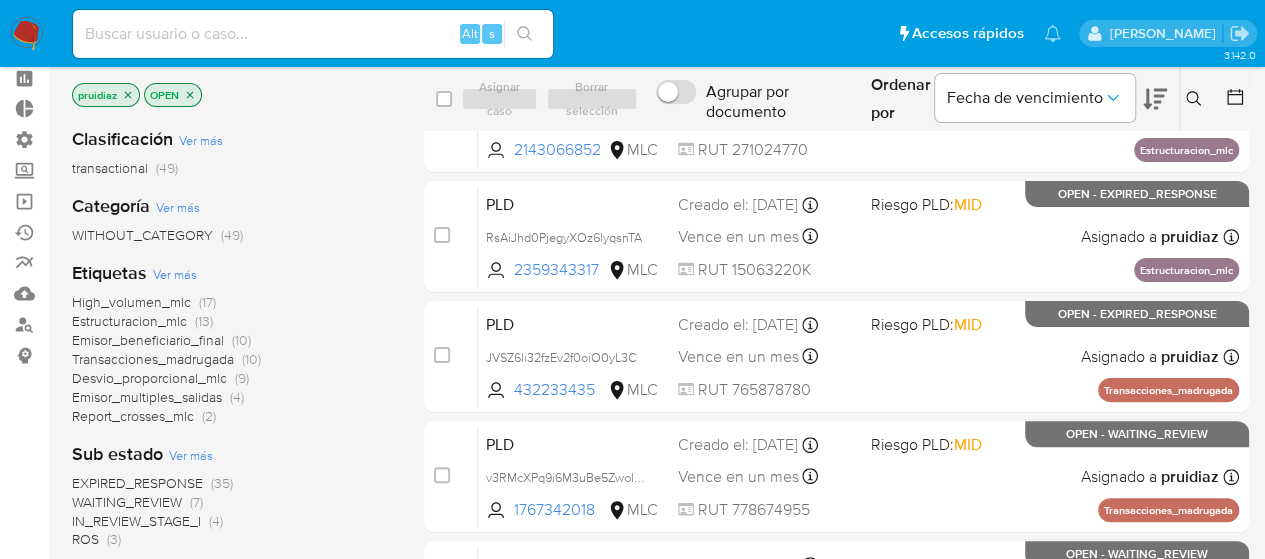 scroll, scrollTop: 85, scrollLeft: 0, axis: vertical 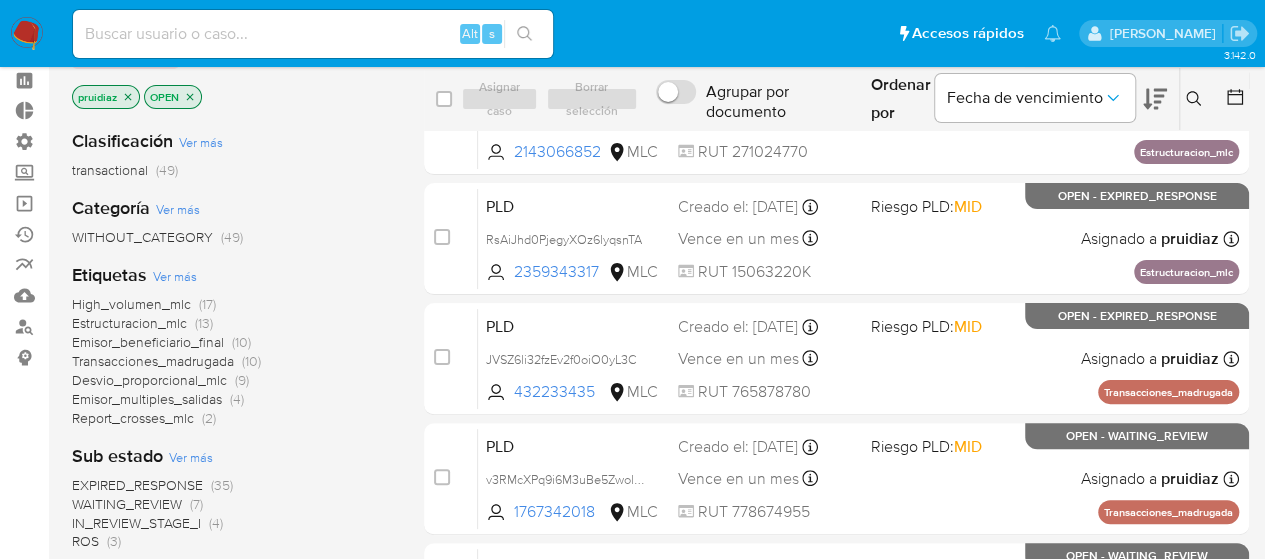 click on "ROS" at bounding box center [85, 541] 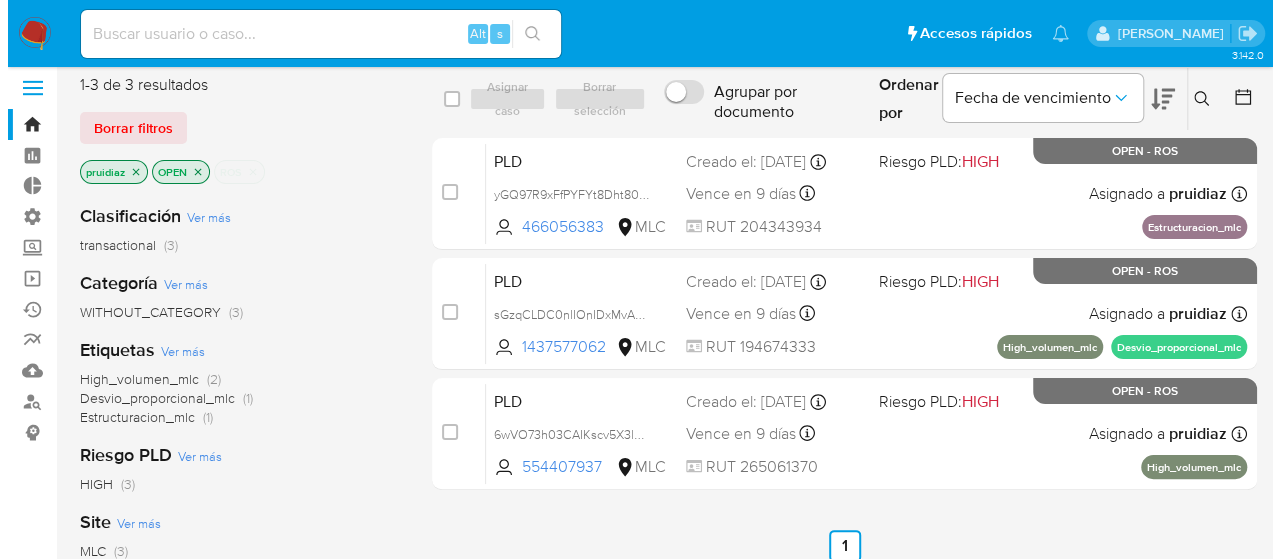 scroll, scrollTop: 0, scrollLeft: 0, axis: both 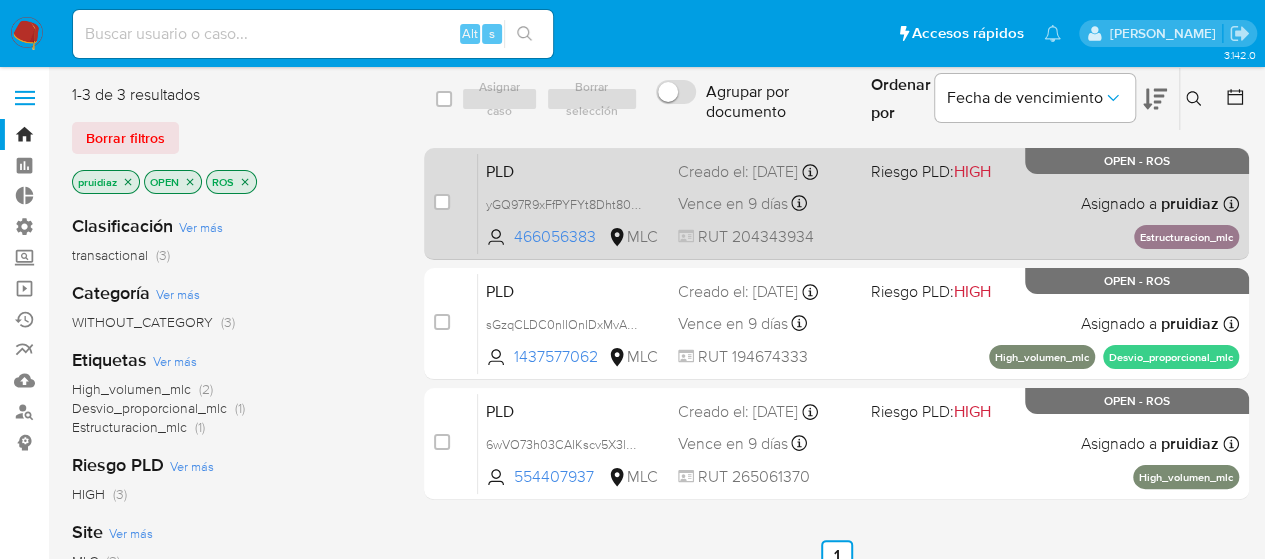 click on "RUT   204343934" at bounding box center (766, 237) 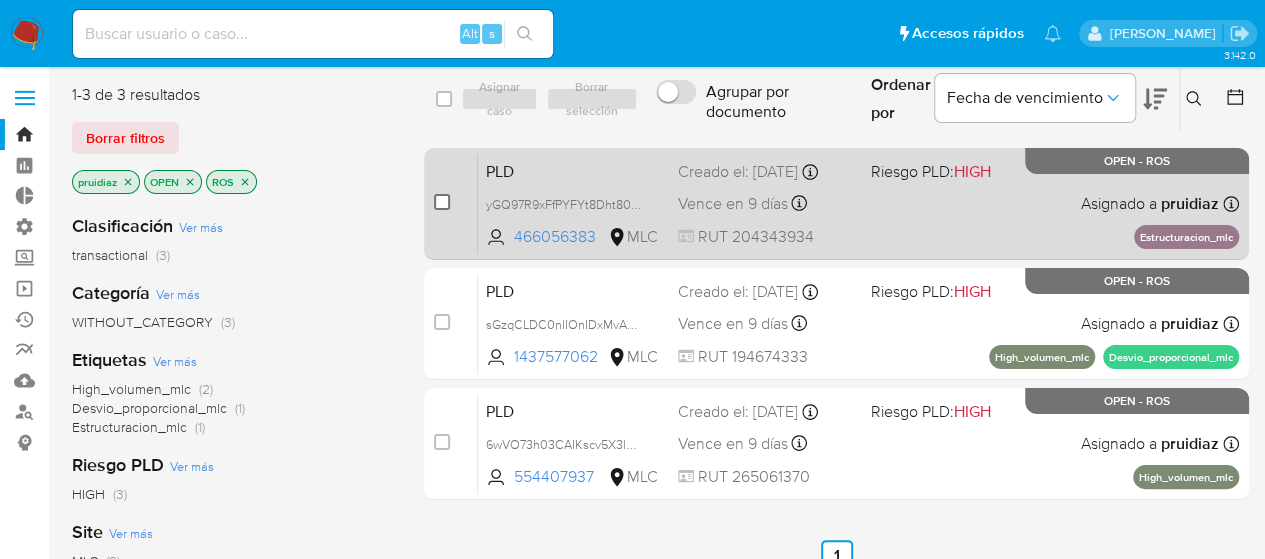click at bounding box center (442, 202) 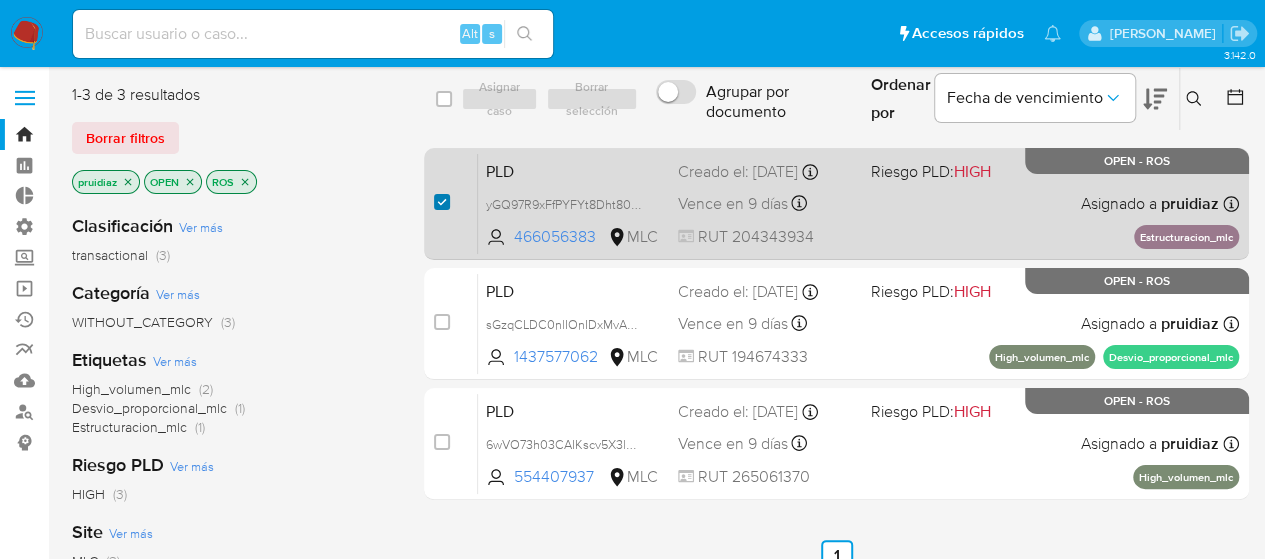 checkbox on "true" 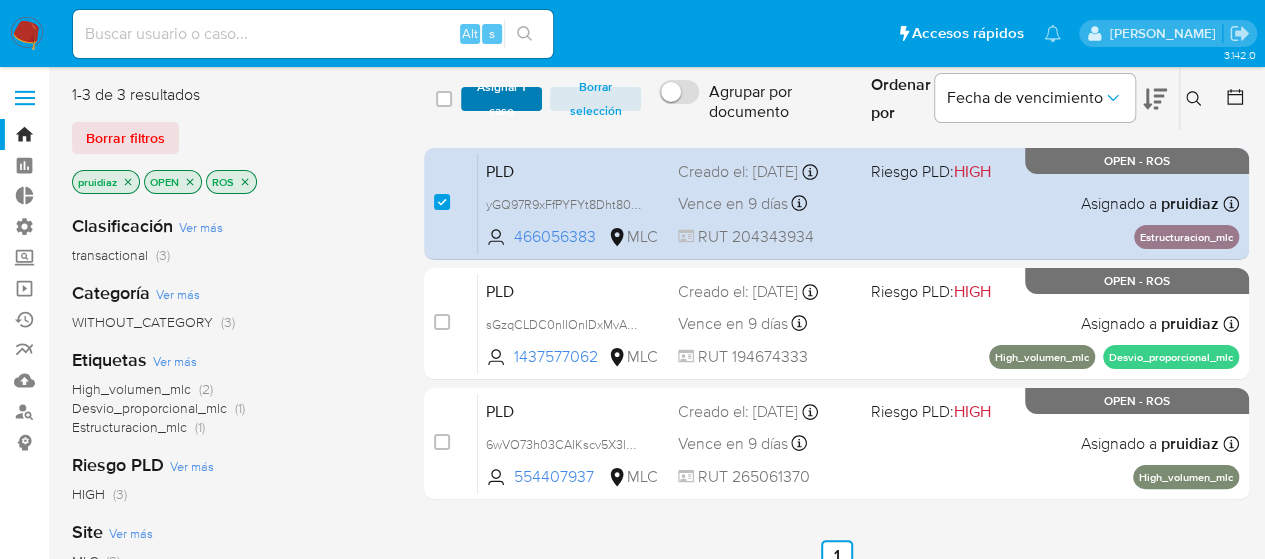 click on "Asignar 1 caso" at bounding box center (502, 99) 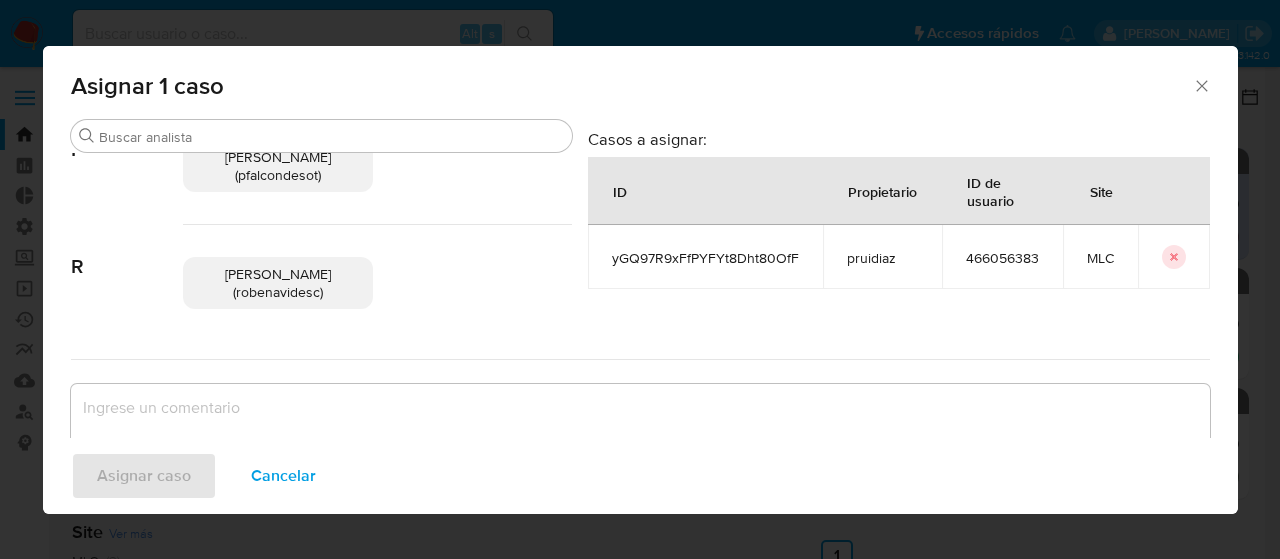 scroll, scrollTop: 308, scrollLeft: 0, axis: vertical 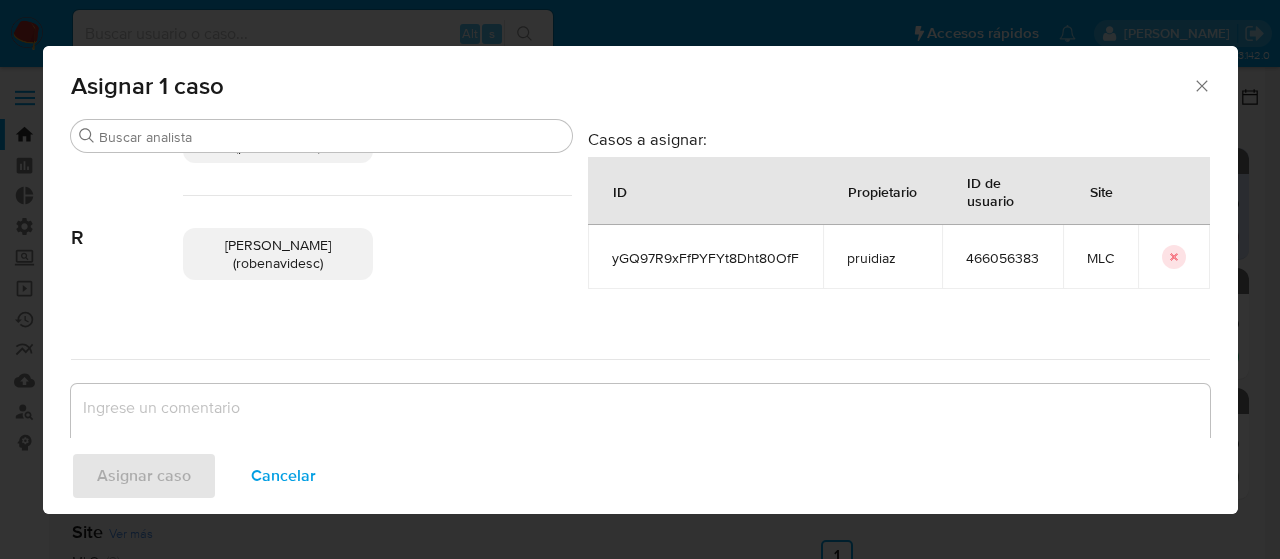 click on "Rocio Daniela Benavides Catalan (robenavidesc)" at bounding box center [278, 254] 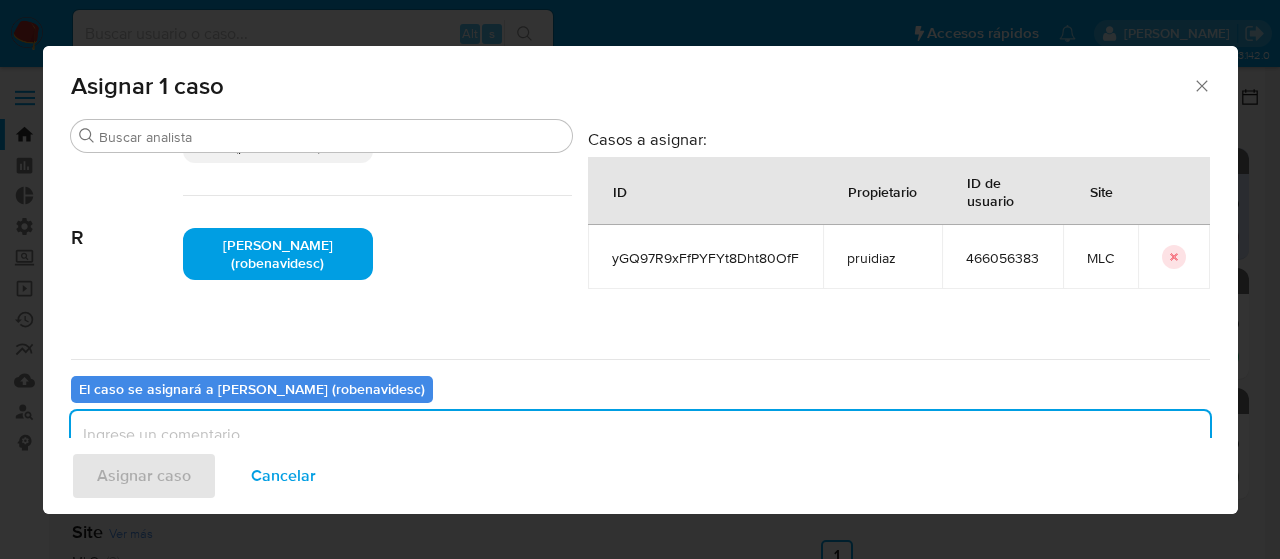 click at bounding box center [640, 451] 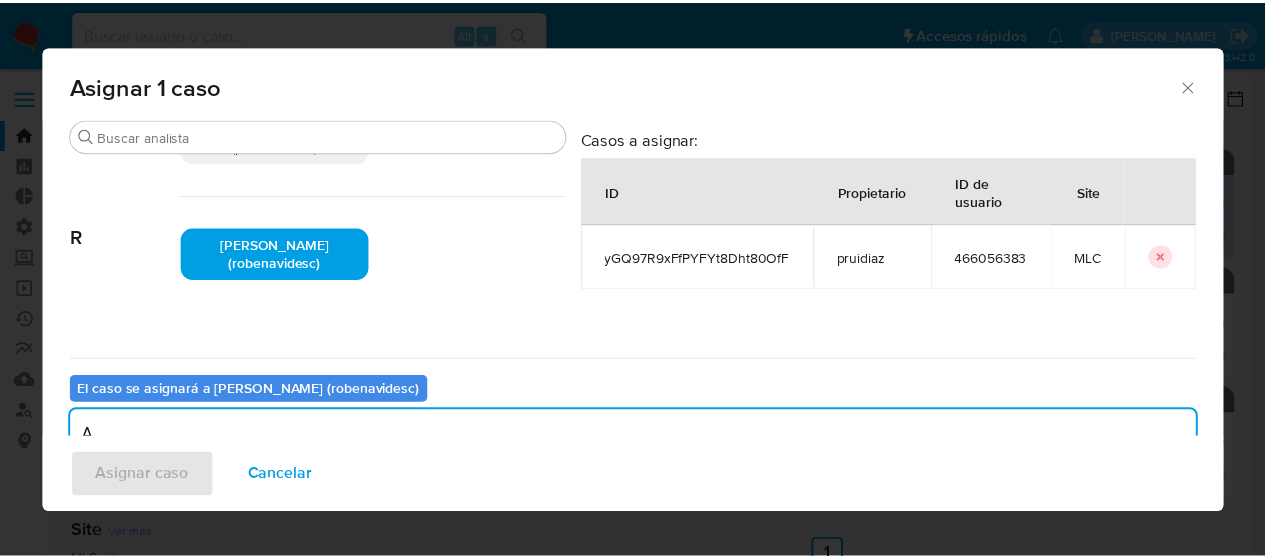 scroll, scrollTop: 8, scrollLeft: 0, axis: vertical 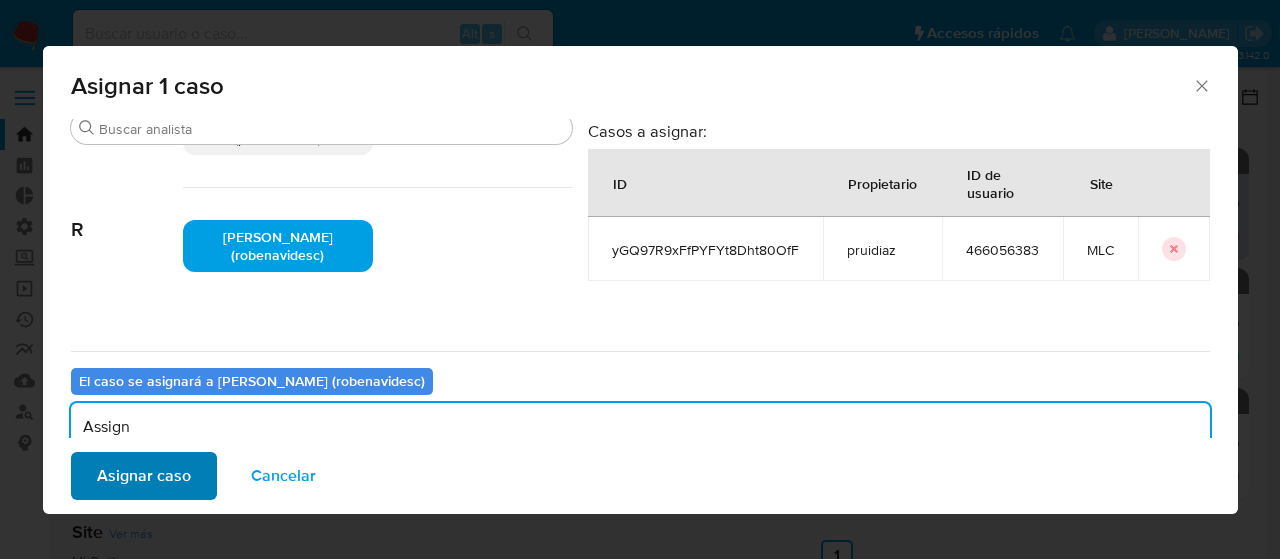 type on "Assign" 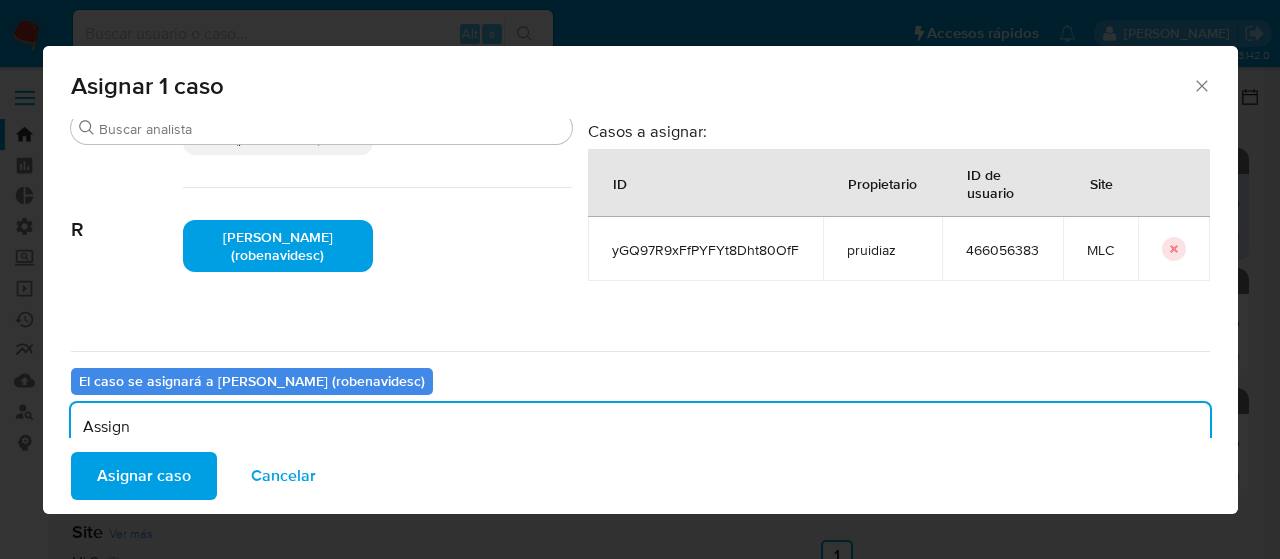 click on "Asignar caso" at bounding box center [144, 476] 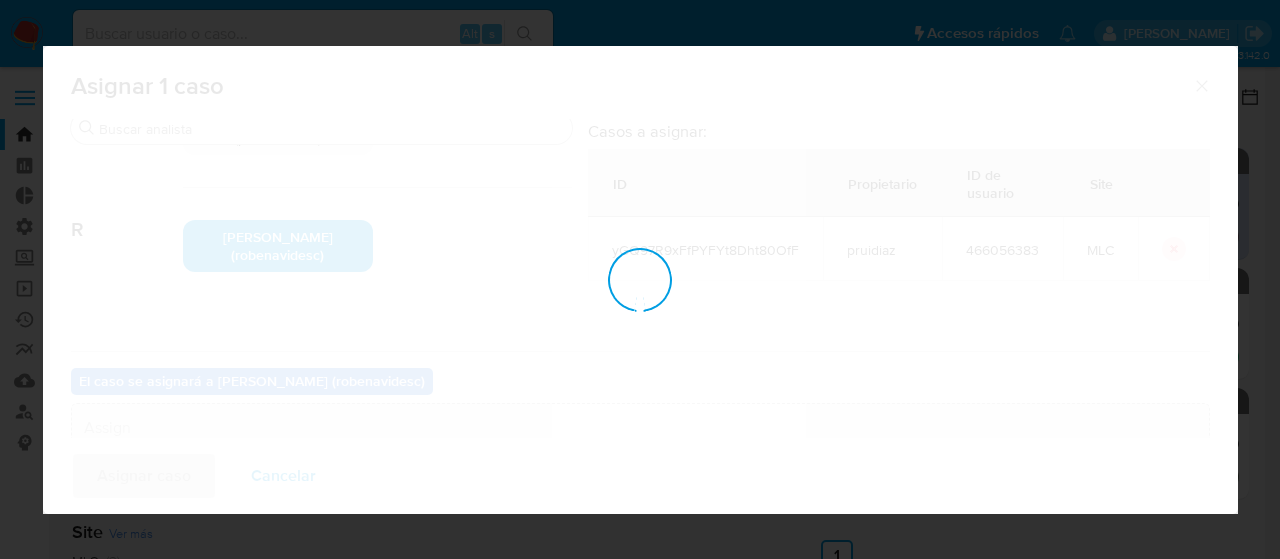type 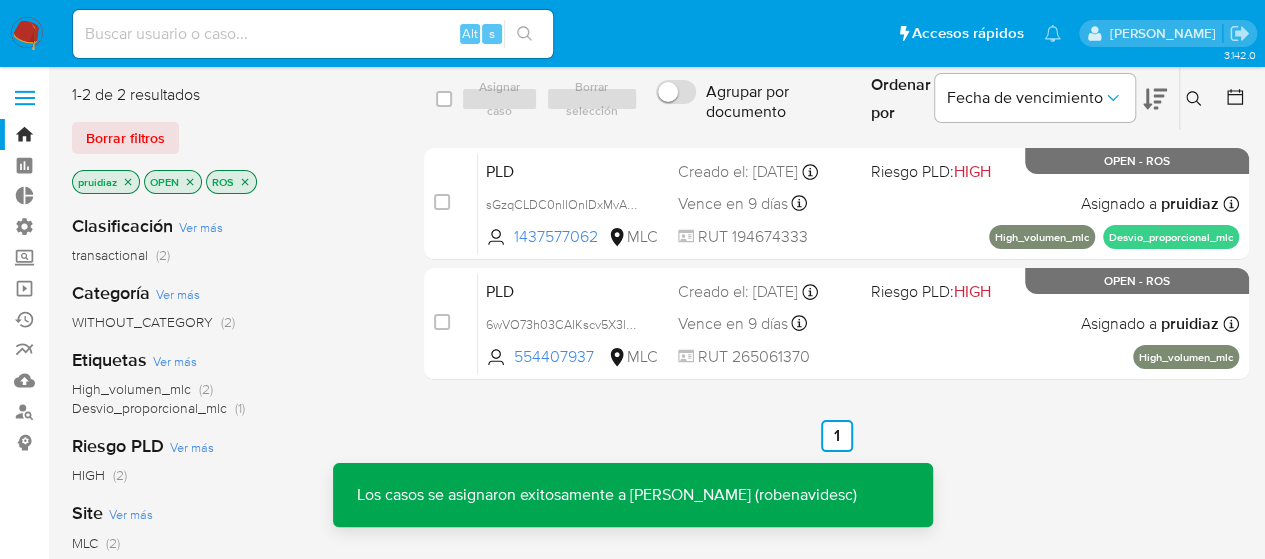click 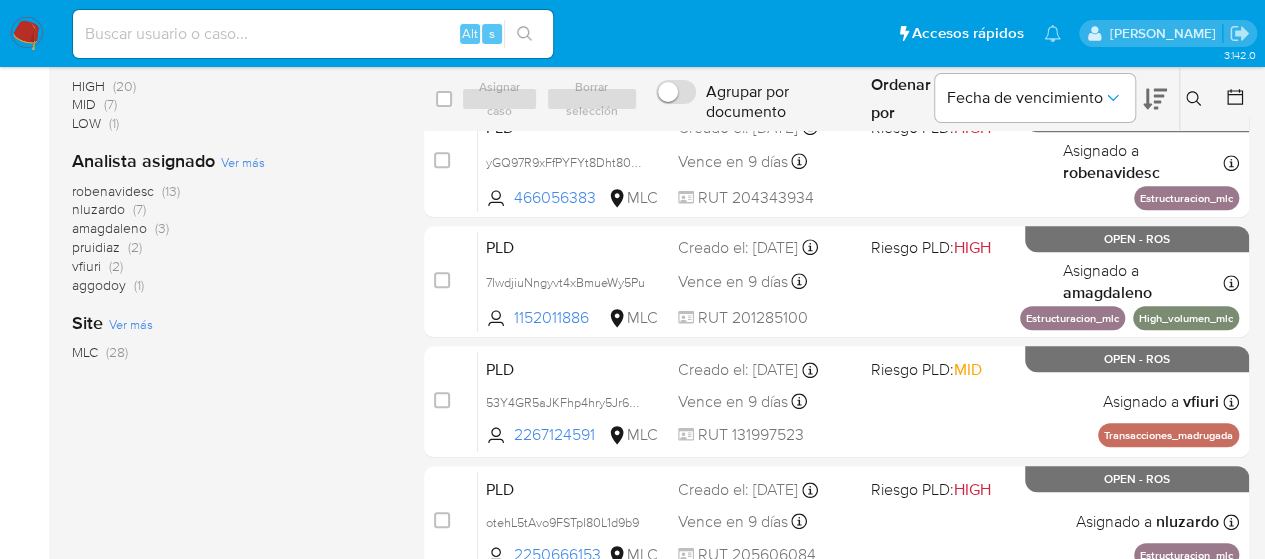 scroll, scrollTop: 518, scrollLeft: 0, axis: vertical 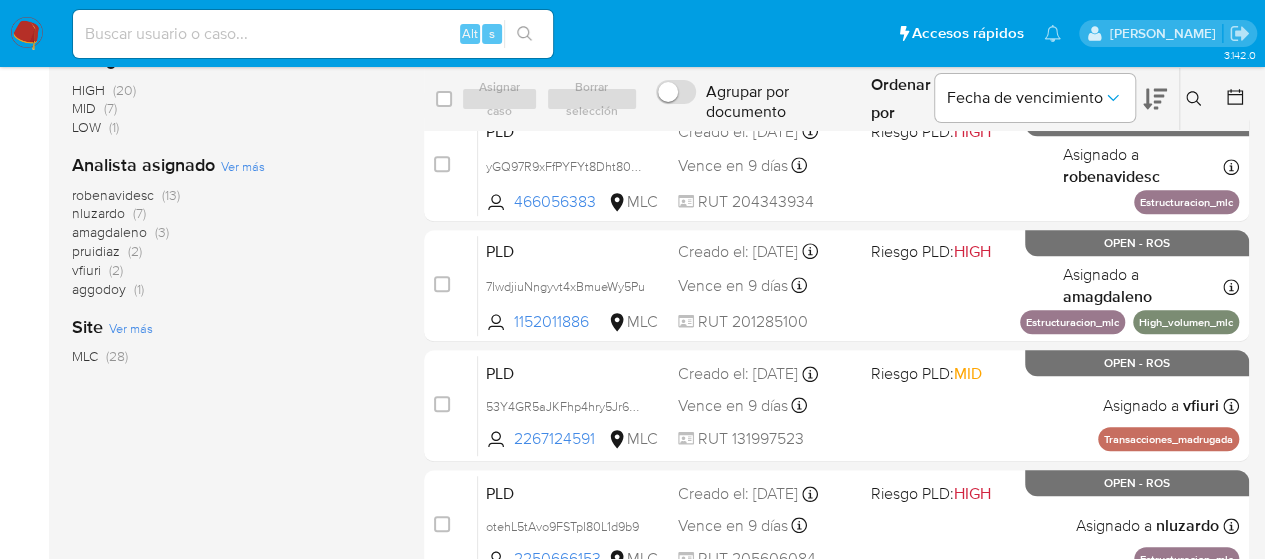 click on "robenavidesc" at bounding box center (113, 195) 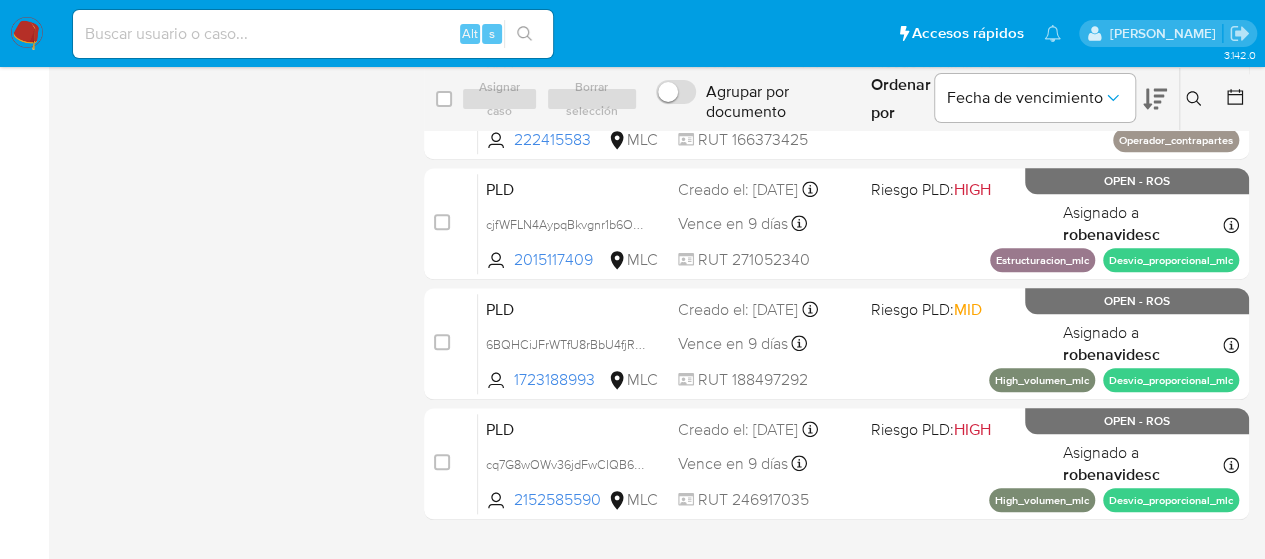scroll, scrollTop: 865, scrollLeft: 0, axis: vertical 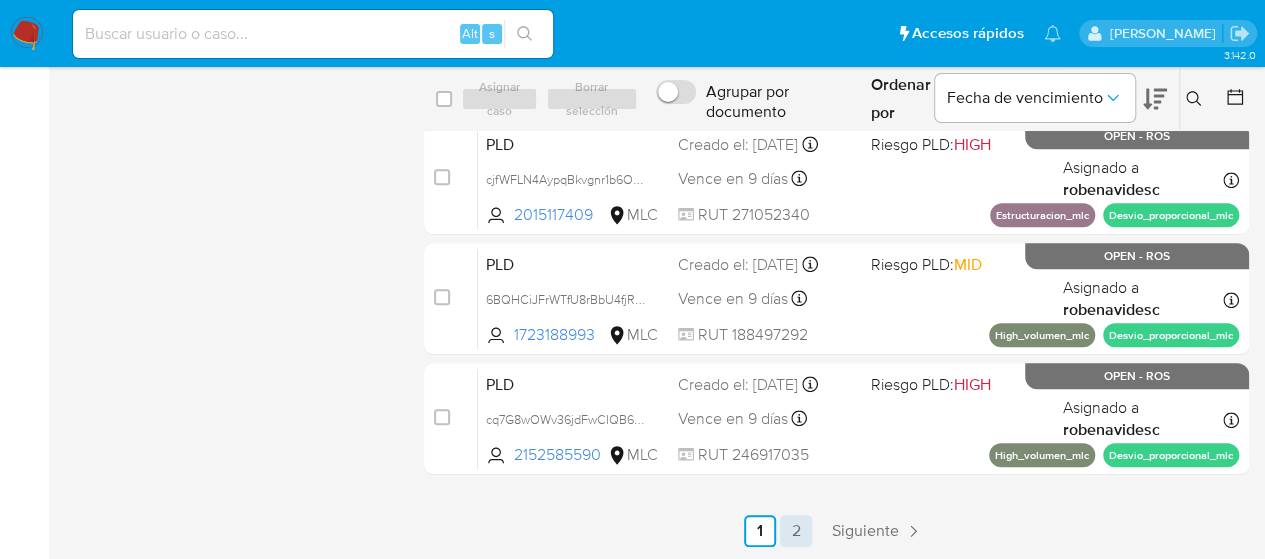 click on "2" at bounding box center [796, 531] 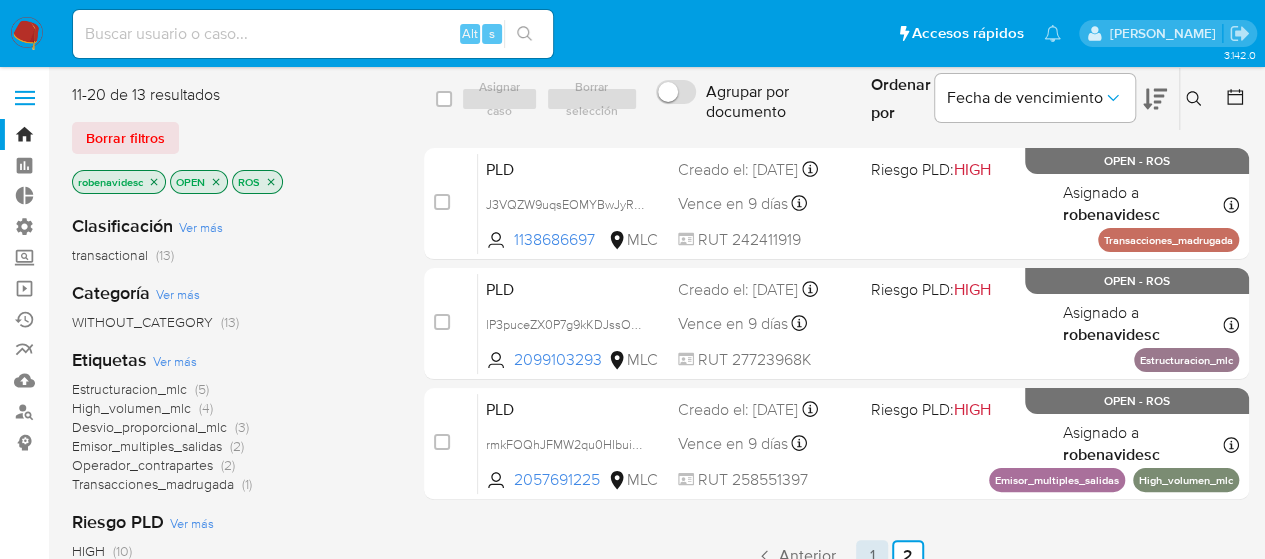 click on "1" at bounding box center (872, 556) 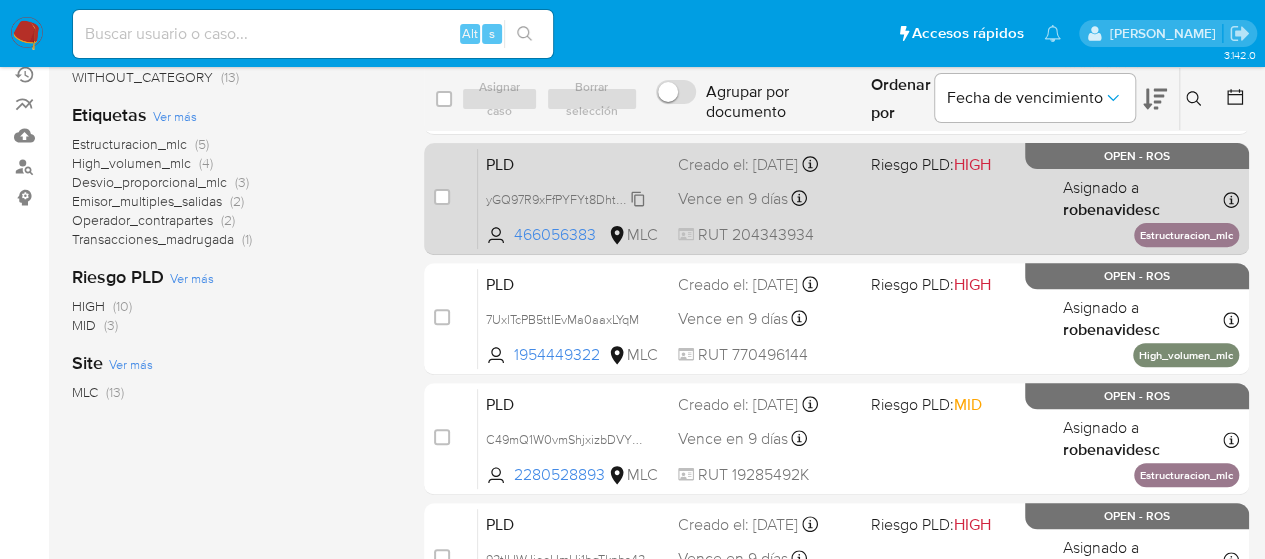 scroll, scrollTop: 246, scrollLeft: 0, axis: vertical 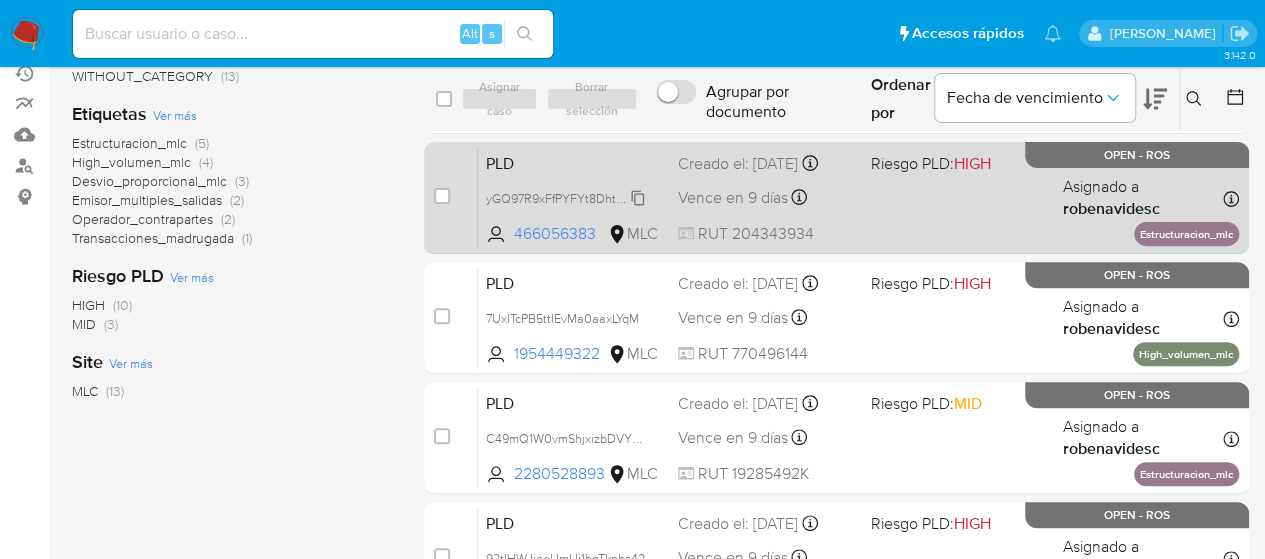 click on "yGQ97R9xFfPYFYt8Dht80OfF" at bounding box center (568, 197) 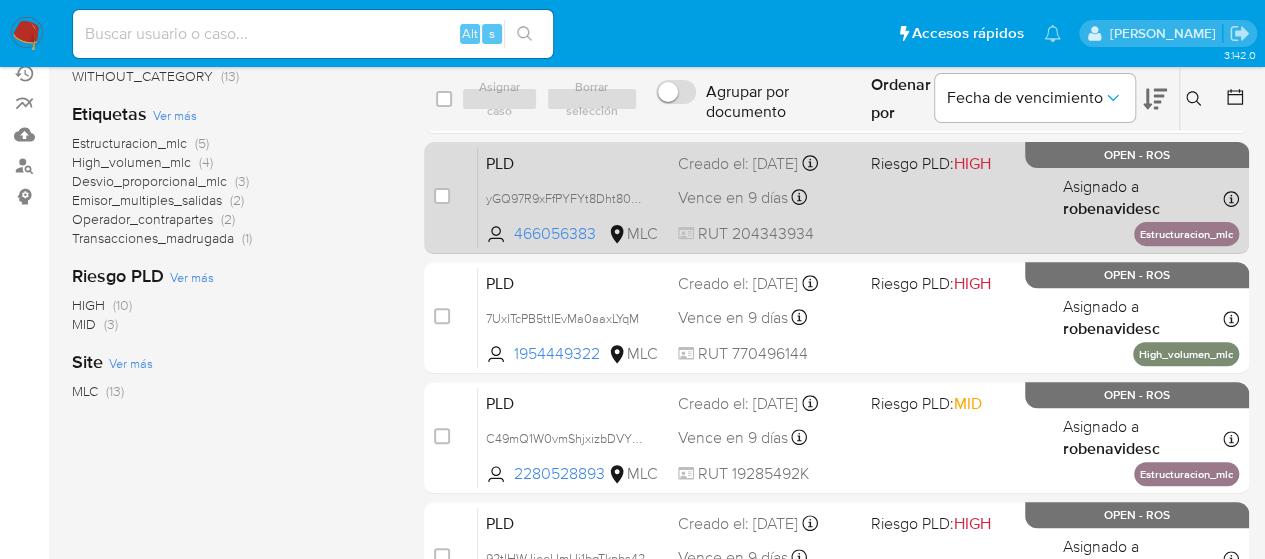click on "PLD" at bounding box center [574, 162] 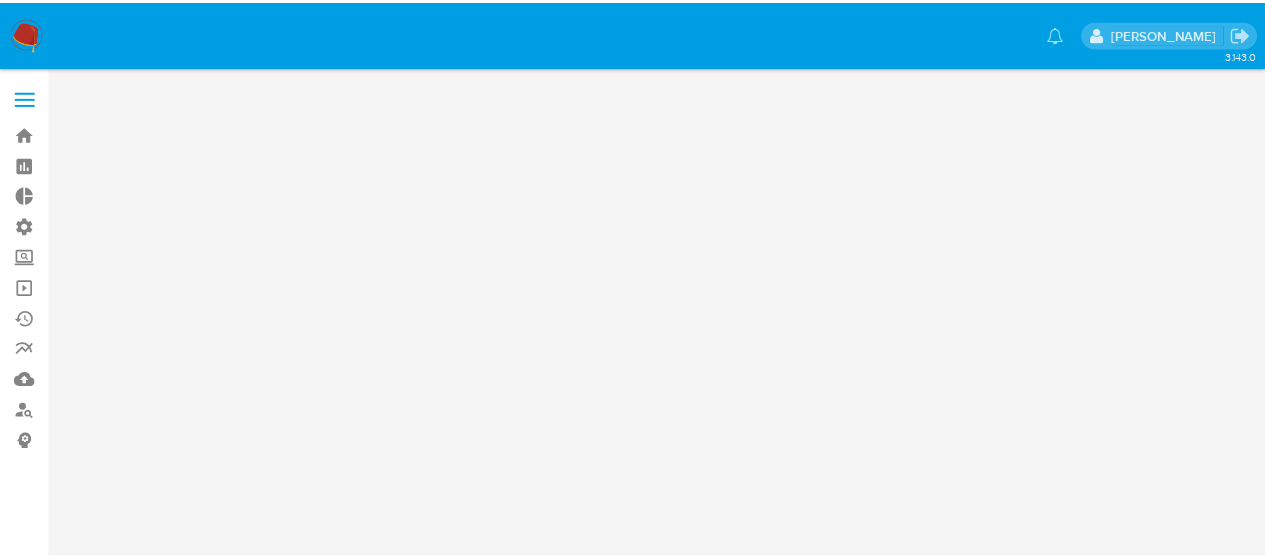 scroll, scrollTop: 0, scrollLeft: 0, axis: both 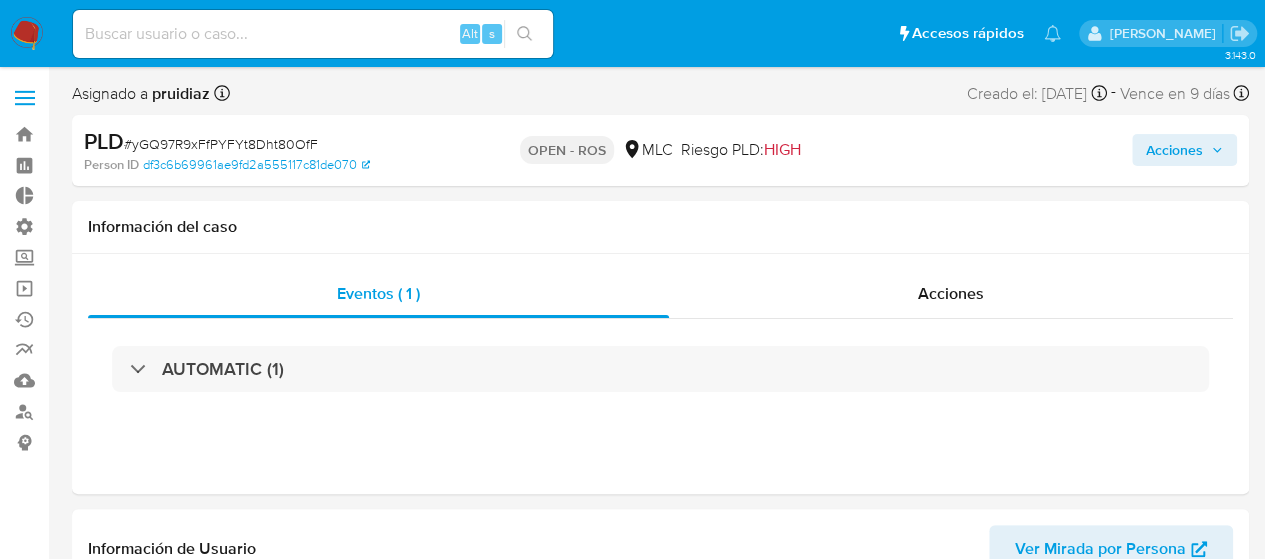 click on "Acciones" at bounding box center [1174, 150] 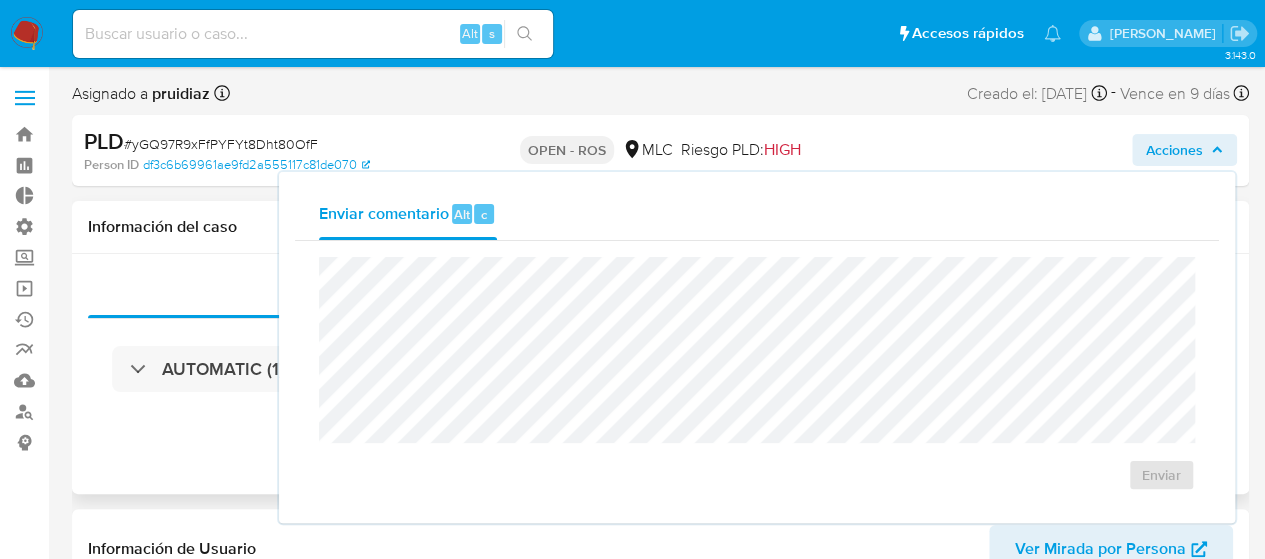 click on "Información del caso" at bounding box center (660, 227) 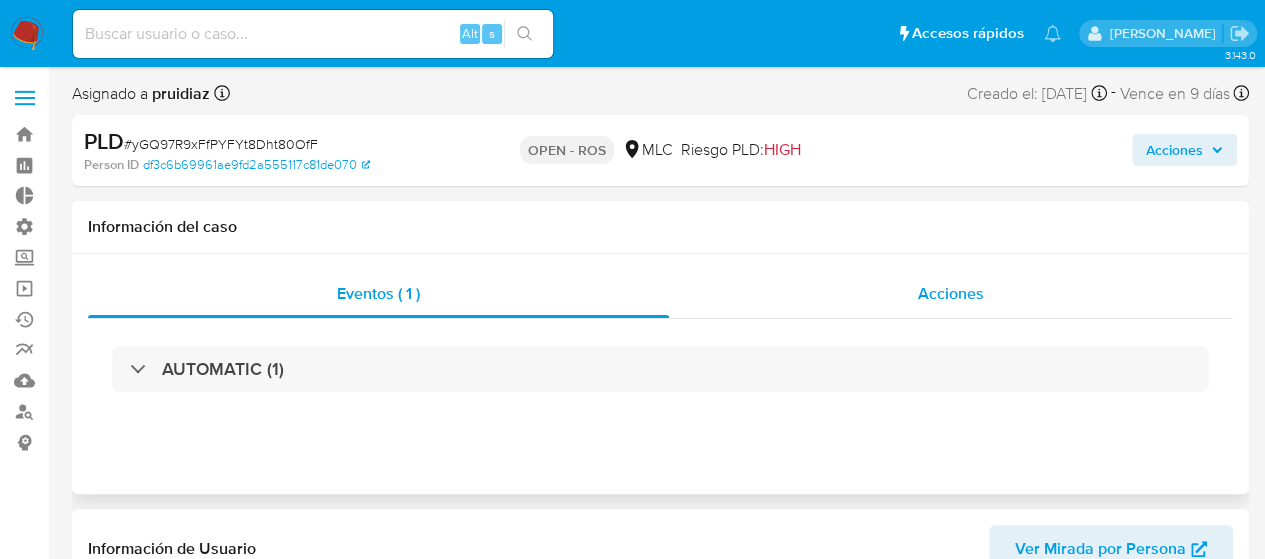 click on "Acciones" at bounding box center [951, 294] 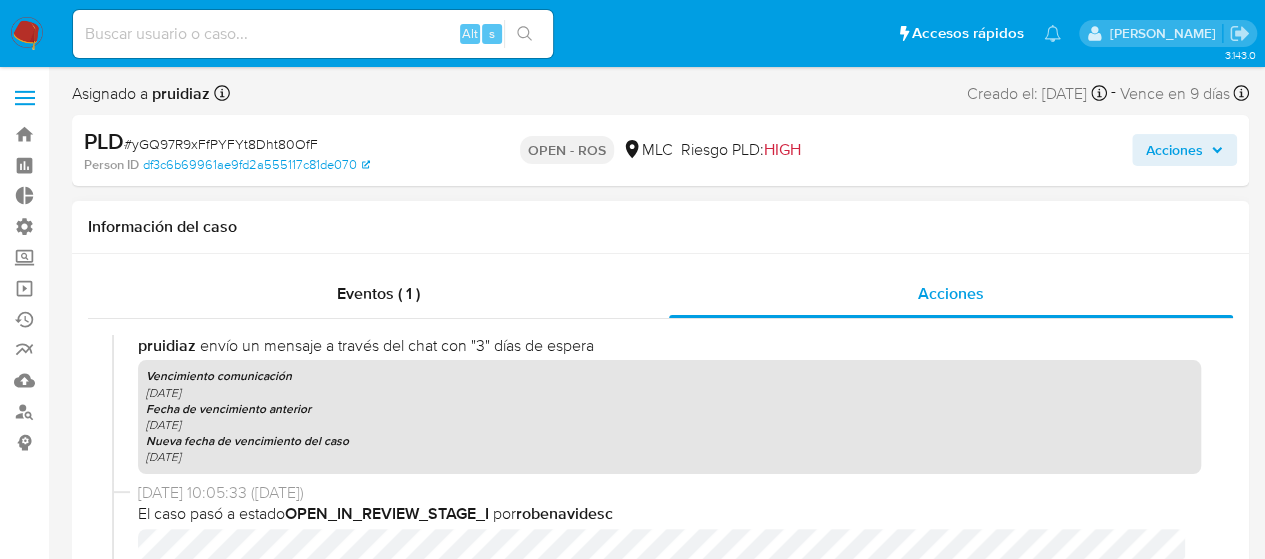 scroll, scrollTop: 1810, scrollLeft: 0, axis: vertical 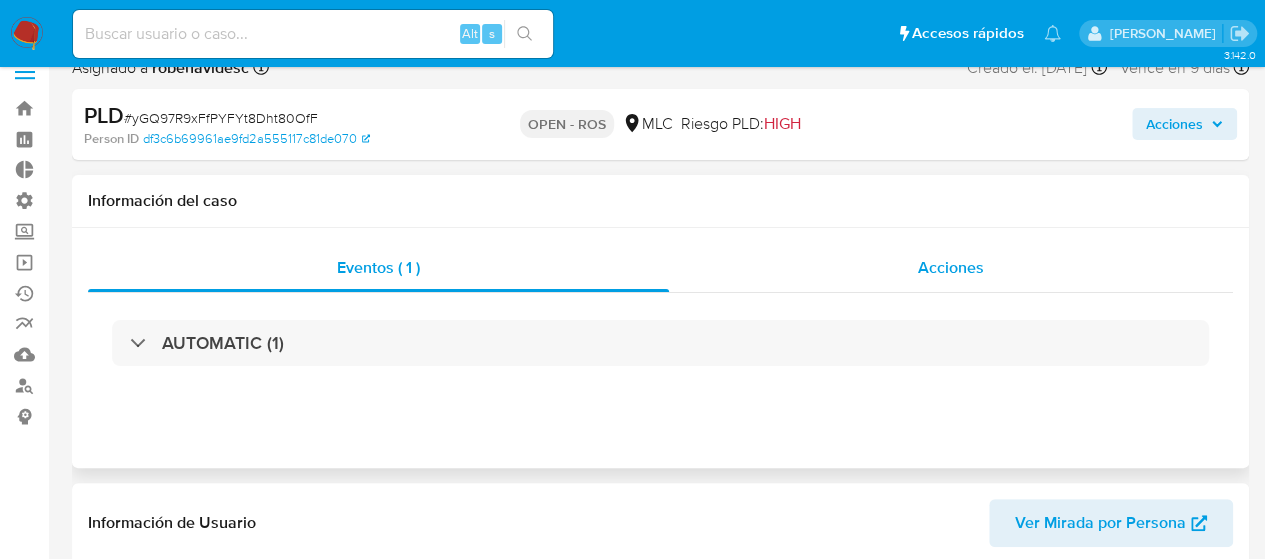click on "Acciones" at bounding box center [951, 268] 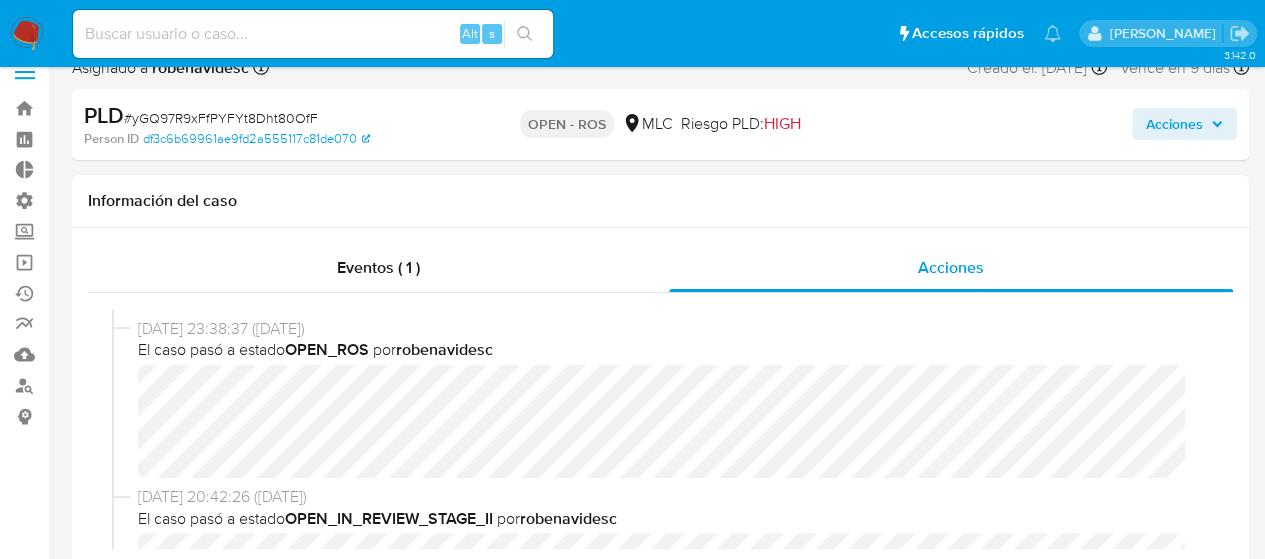 scroll, scrollTop: 154, scrollLeft: 0, axis: vertical 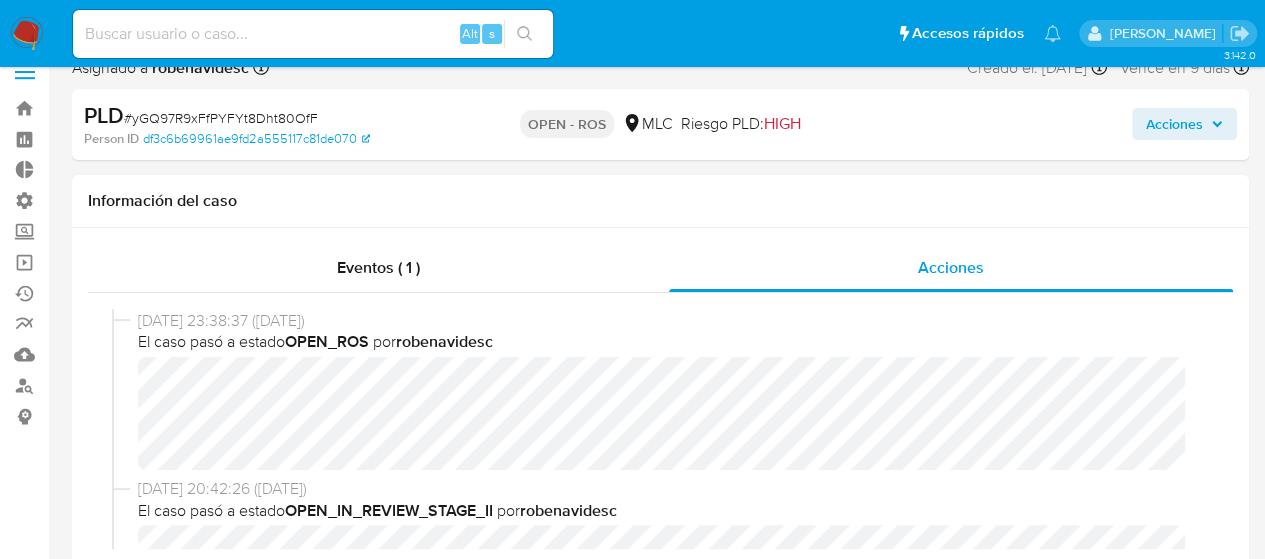 click on "Acciones" at bounding box center [1184, 124] 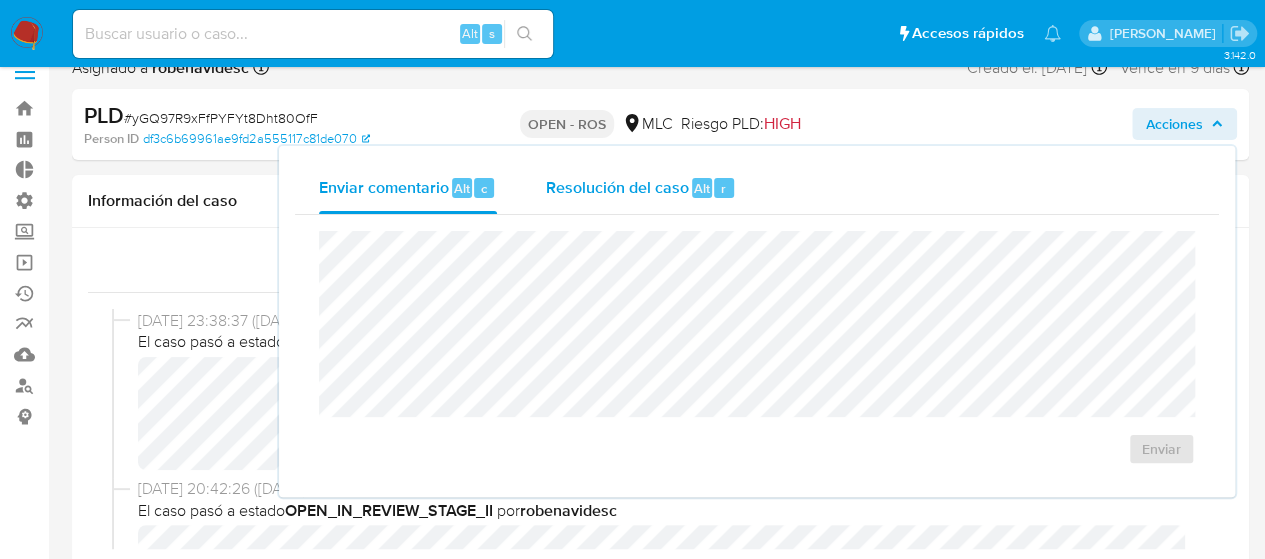 click on "Resolución del caso" at bounding box center (616, 187) 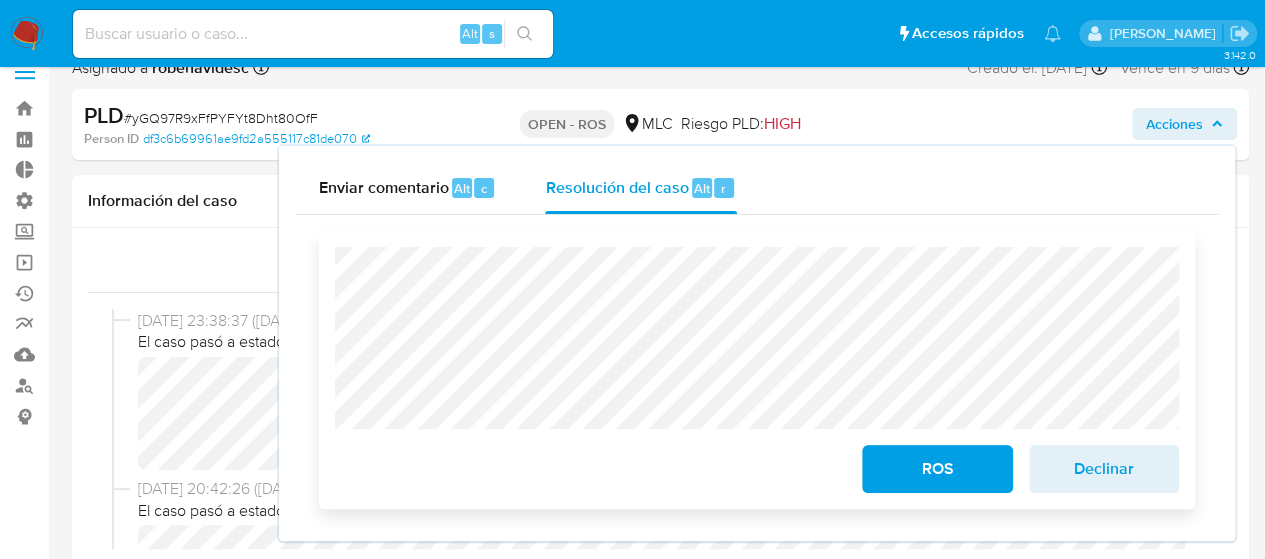click on "Declinar" at bounding box center [1104, 469] 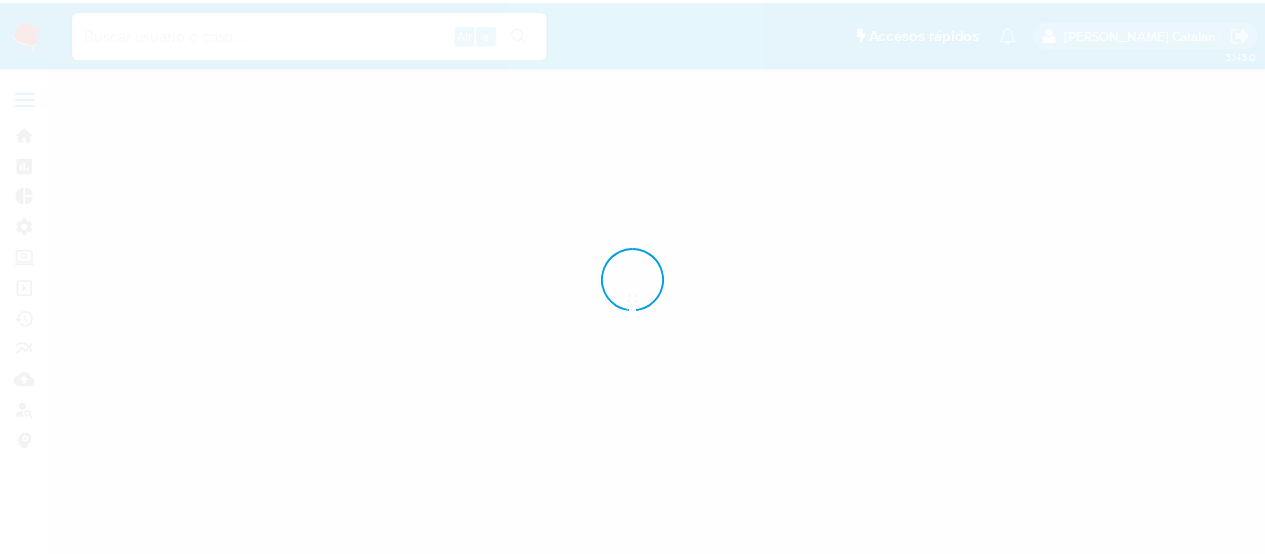 scroll, scrollTop: 0, scrollLeft: 0, axis: both 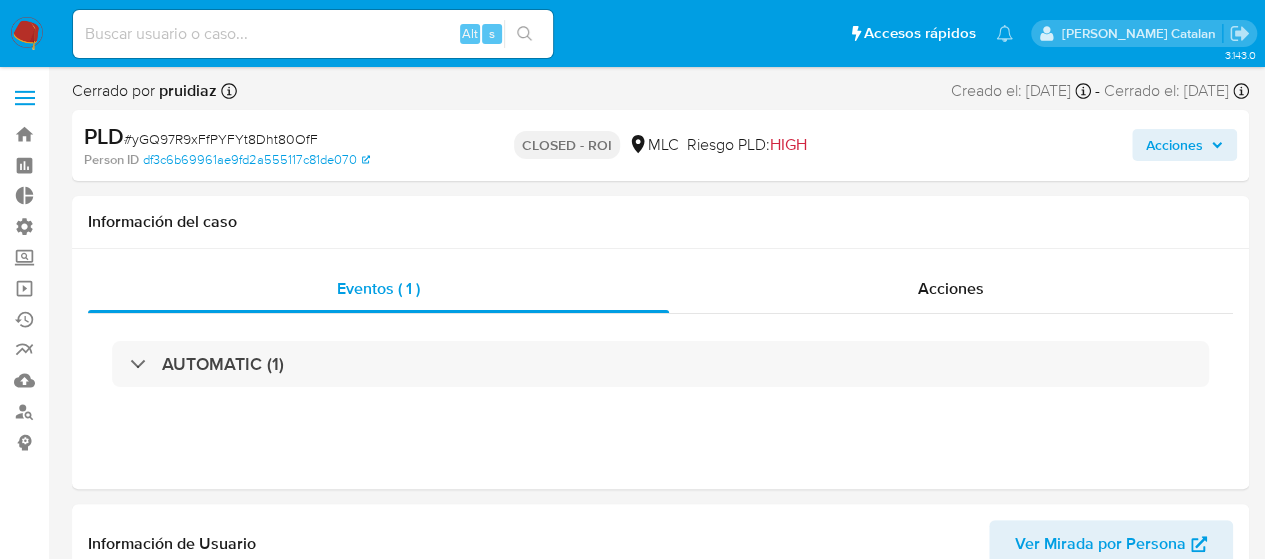 select on "10" 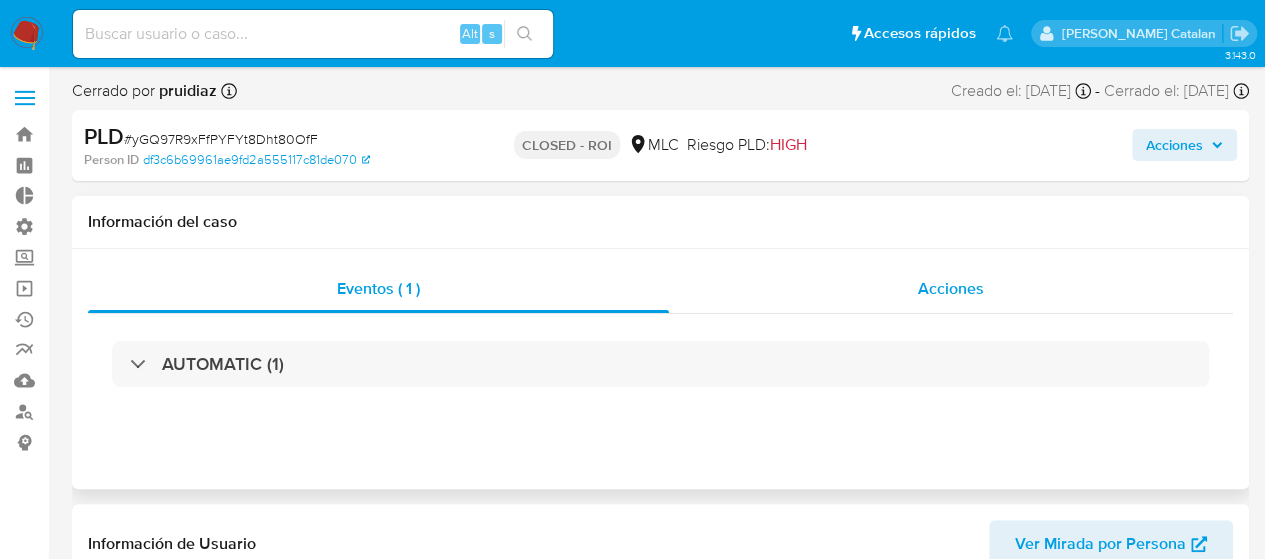 click on "Acciones" at bounding box center (951, 289) 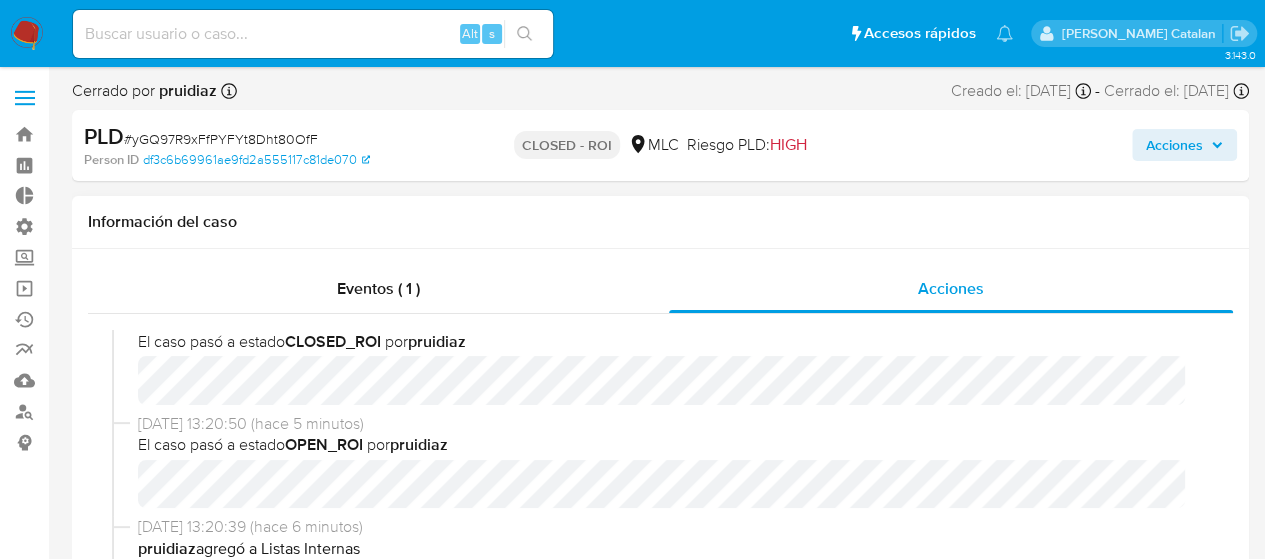 scroll, scrollTop: 0, scrollLeft: 0, axis: both 